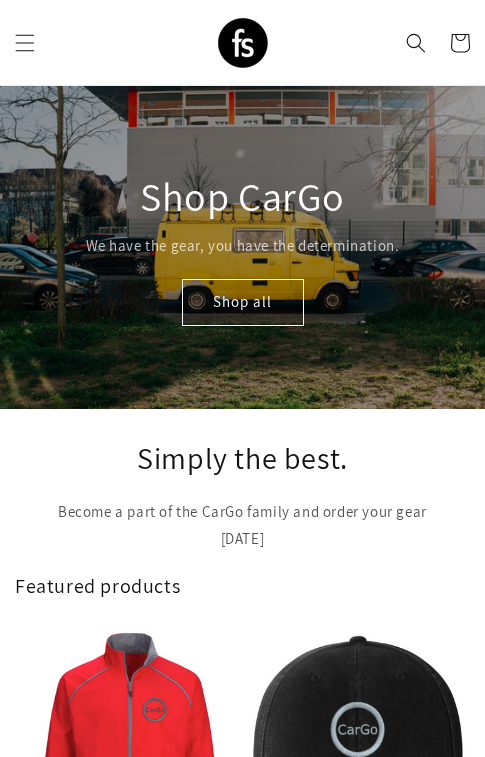 scroll, scrollTop: 0, scrollLeft: 0, axis: both 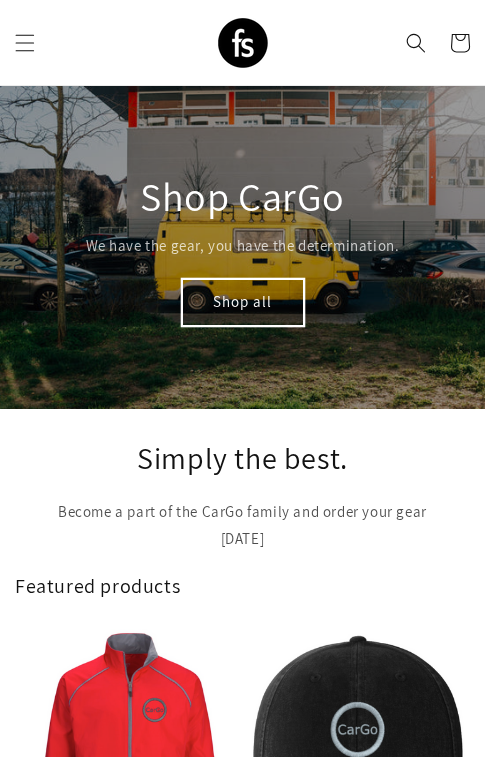 click on "Shop all" at bounding box center [243, 302] 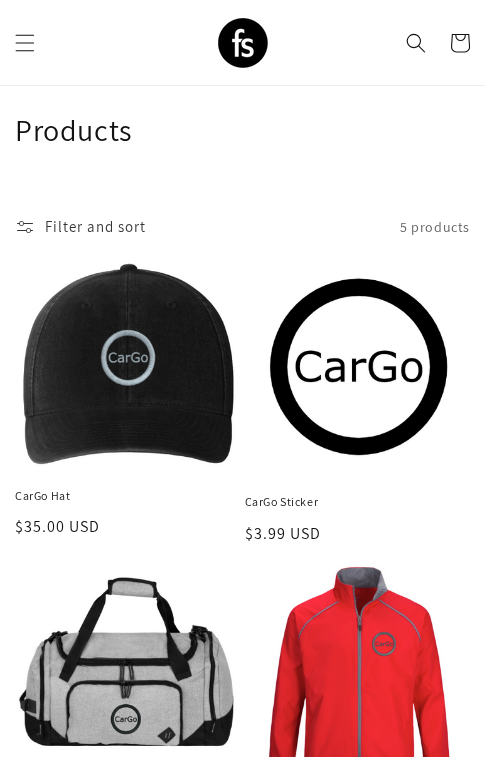 scroll, scrollTop: 29, scrollLeft: 0, axis: vertical 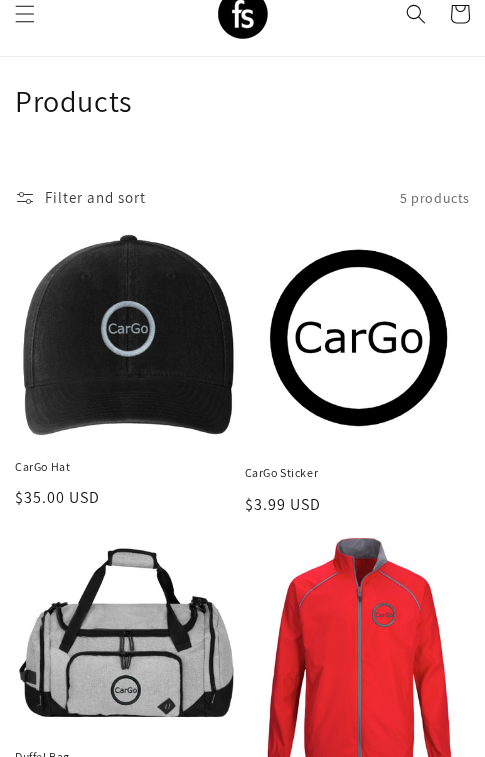 click on "CarGo Hat" at bounding box center (128, 467) 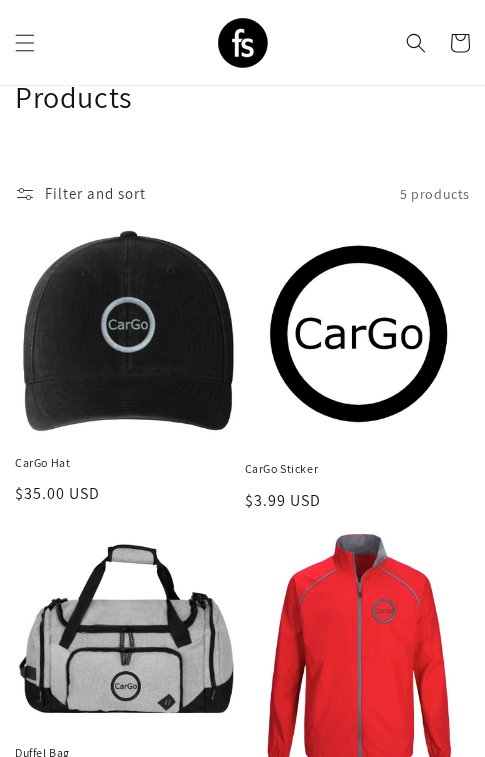 scroll, scrollTop: 29, scrollLeft: 0, axis: vertical 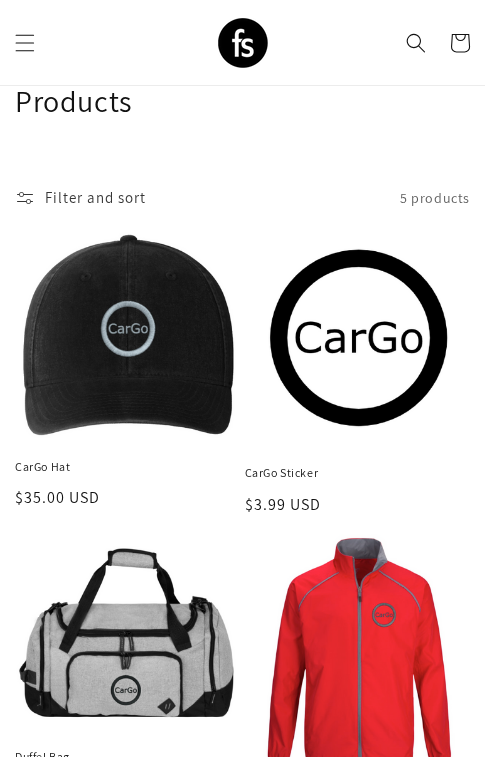 click on "CarGo Hat" at bounding box center [128, 467] 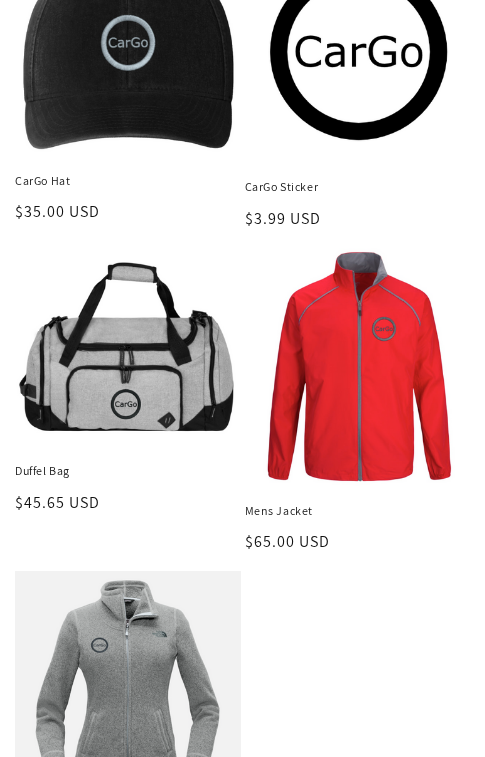 scroll, scrollTop: 344, scrollLeft: 0, axis: vertical 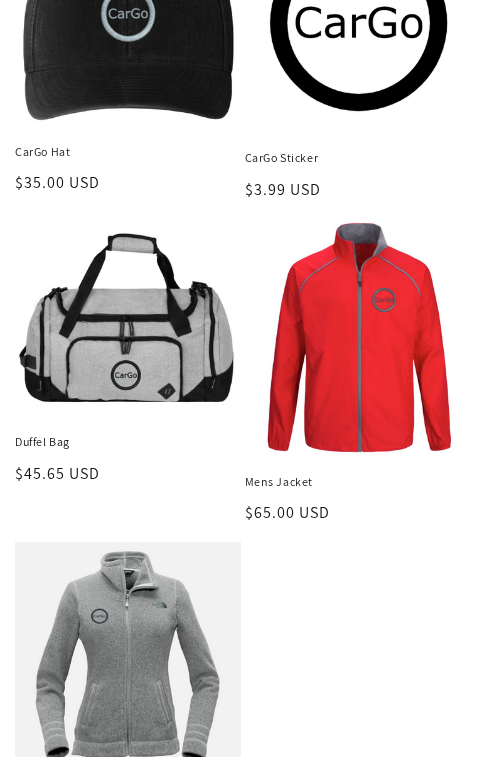 click on "Duffel Bag" at bounding box center (128, 442) 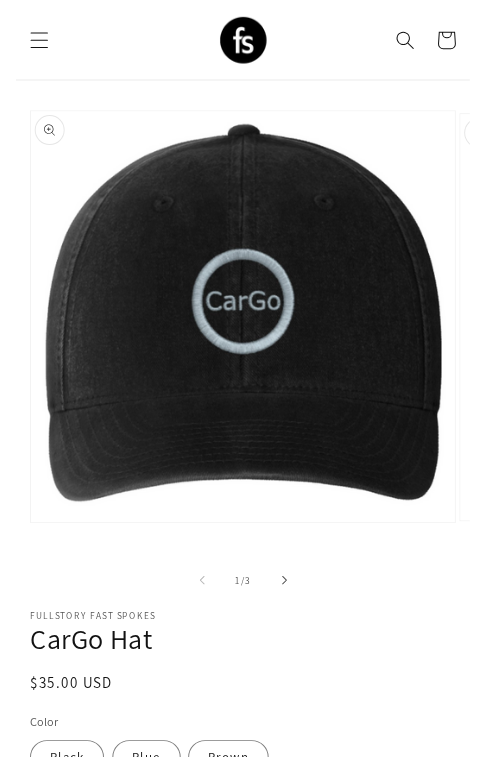 scroll, scrollTop: 0, scrollLeft: 0, axis: both 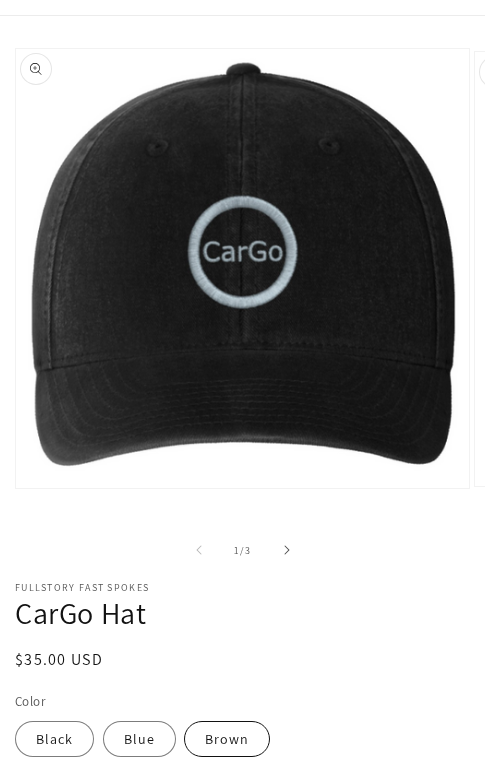 click on "Brown" at bounding box center (227, 739) 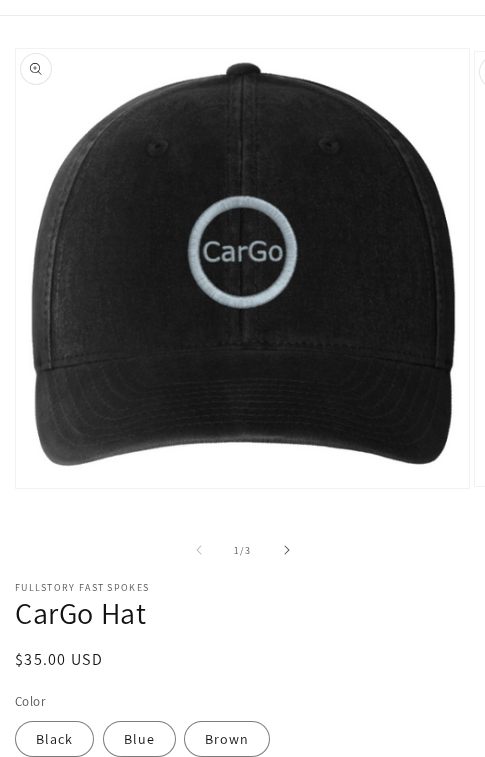 scroll, scrollTop: 231, scrollLeft: 0, axis: vertical 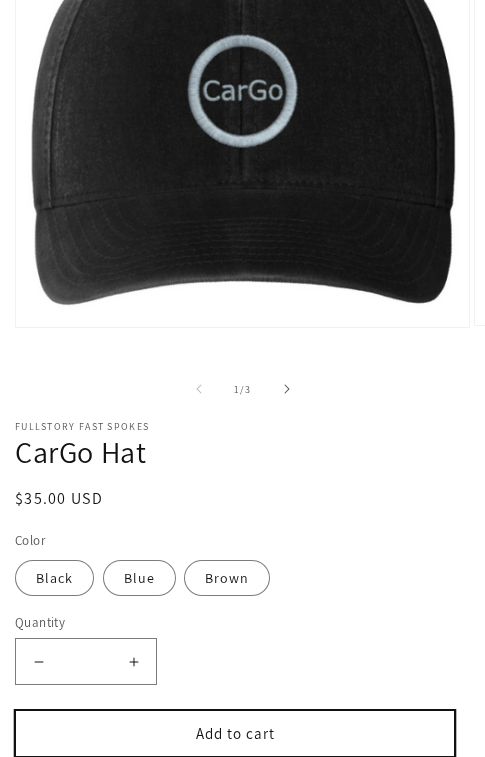 click on "Add to cart" at bounding box center [235, 733] 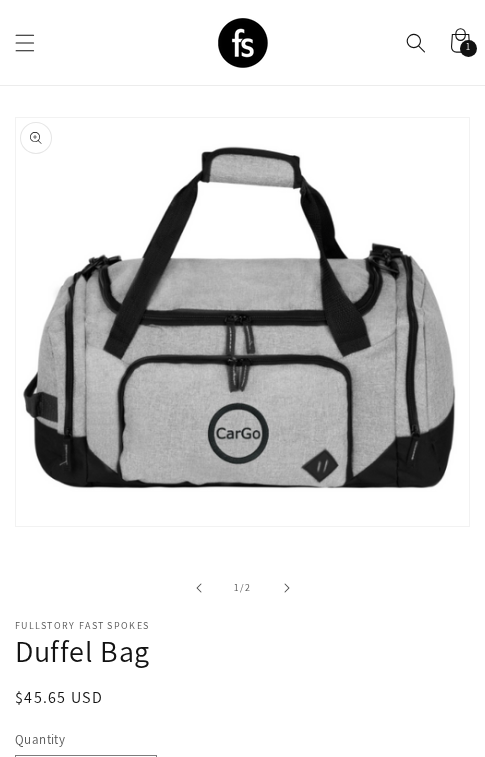scroll, scrollTop: 0, scrollLeft: 0, axis: both 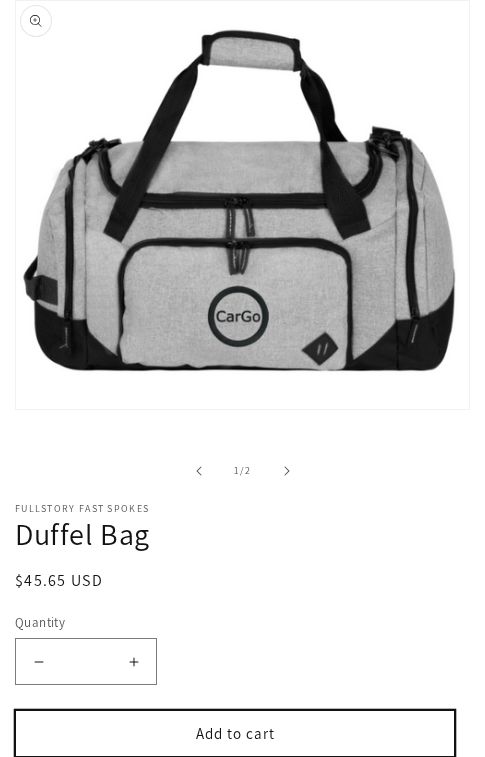 click on "Add to cart" at bounding box center (235, 733) 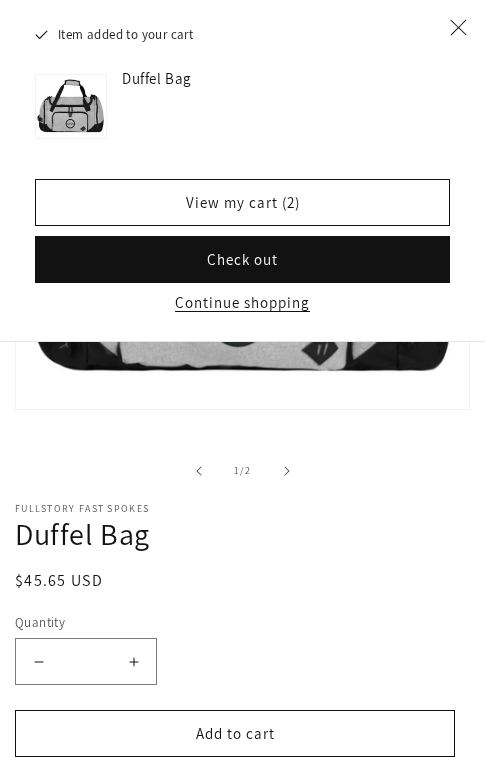 scroll, scrollTop: 175, scrollLeft: 0, axis: vertical 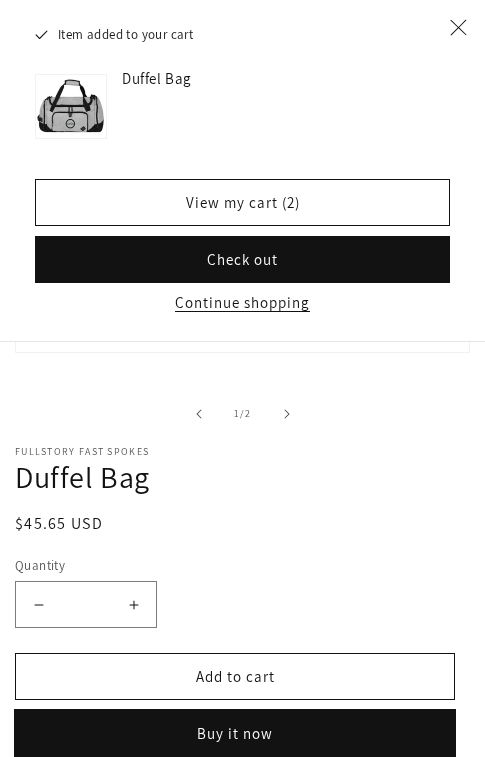 click on "Buy it now" at bounding box center [235, 733] 